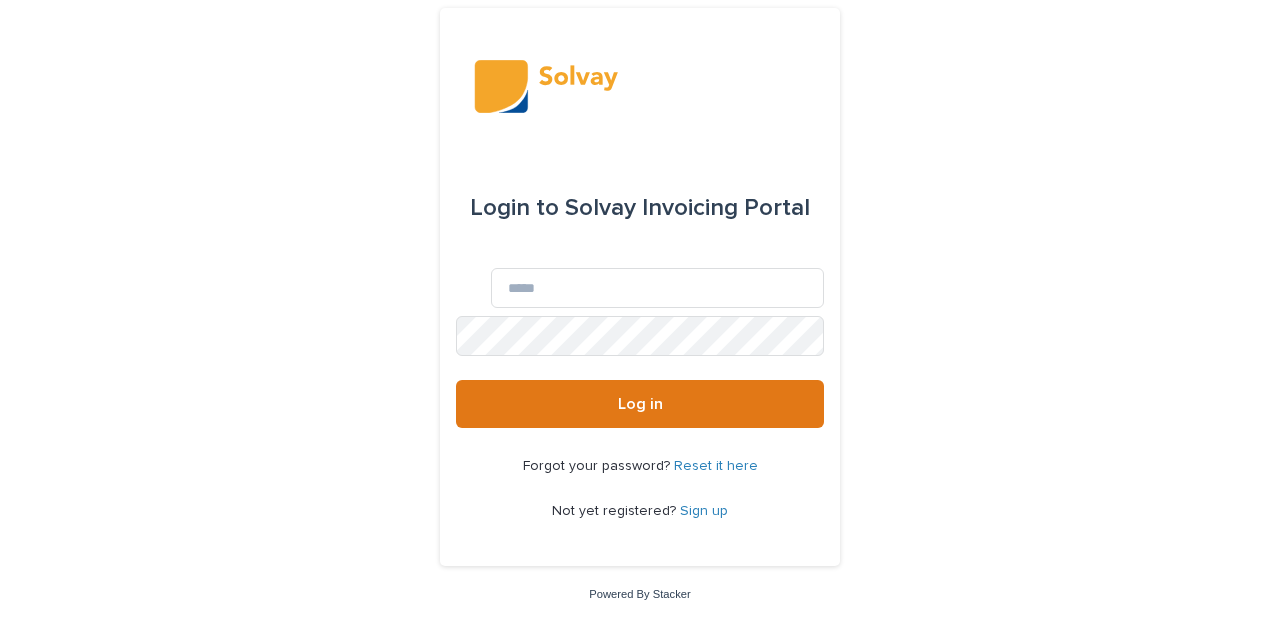 scroll, scrollTop: 0, scrollLeft: 0, axis: both 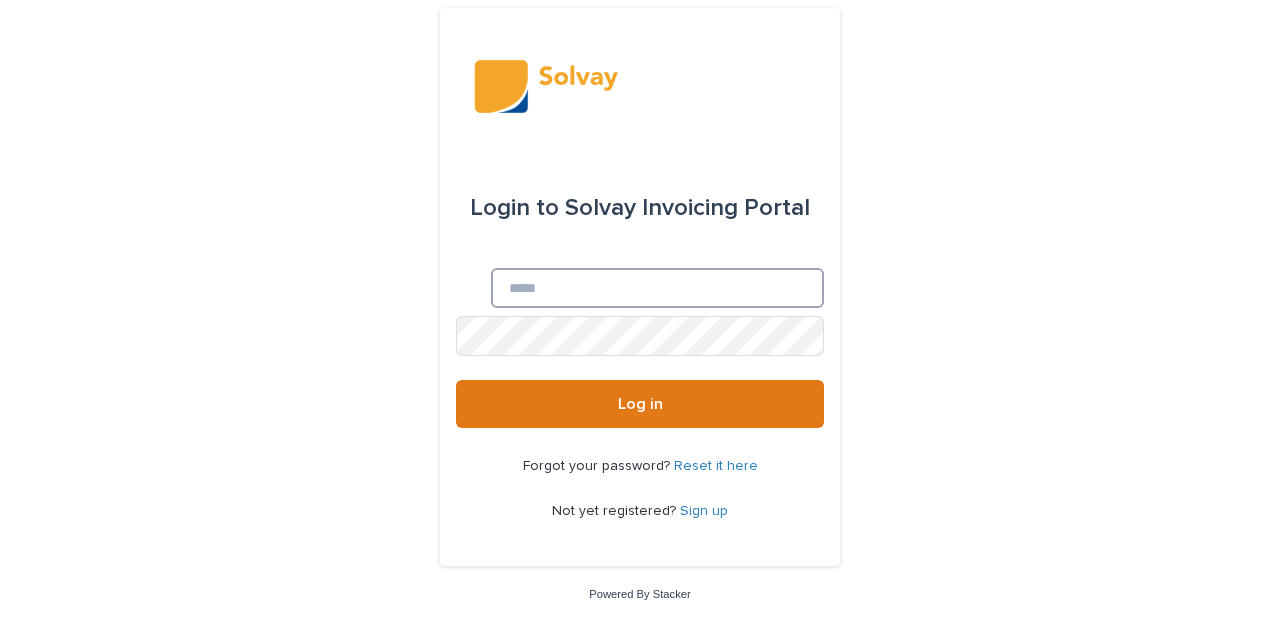 type on "**********" 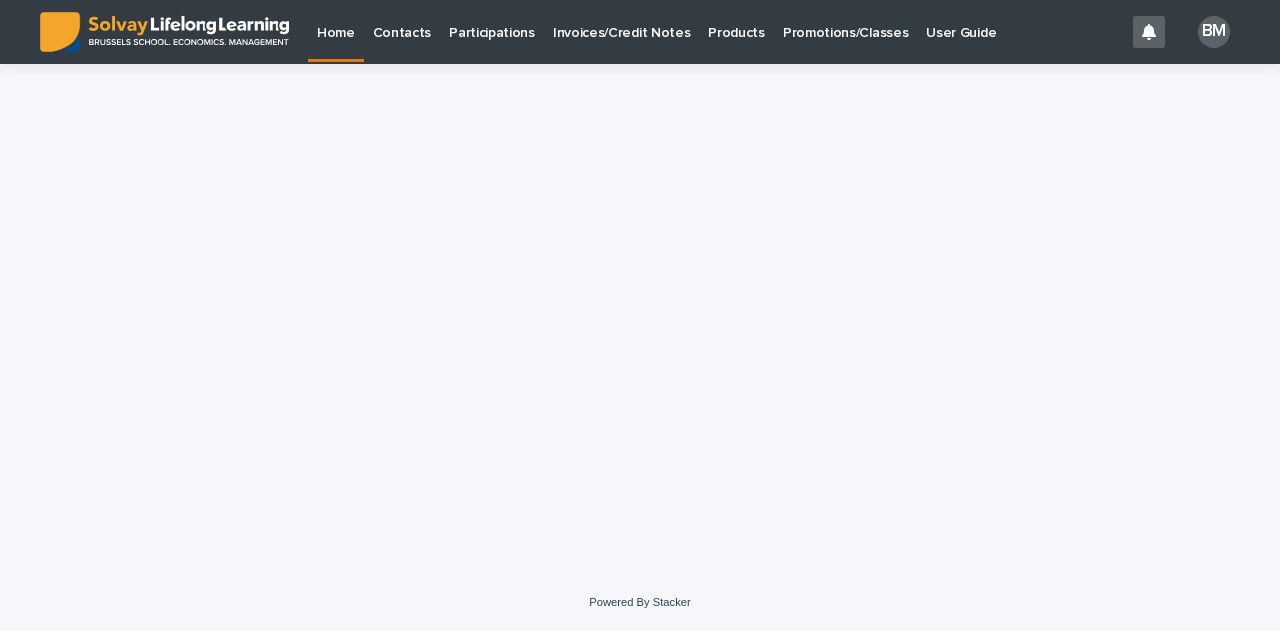 scroll, scrollTop: 0, scrollLeft: 0, axis: both 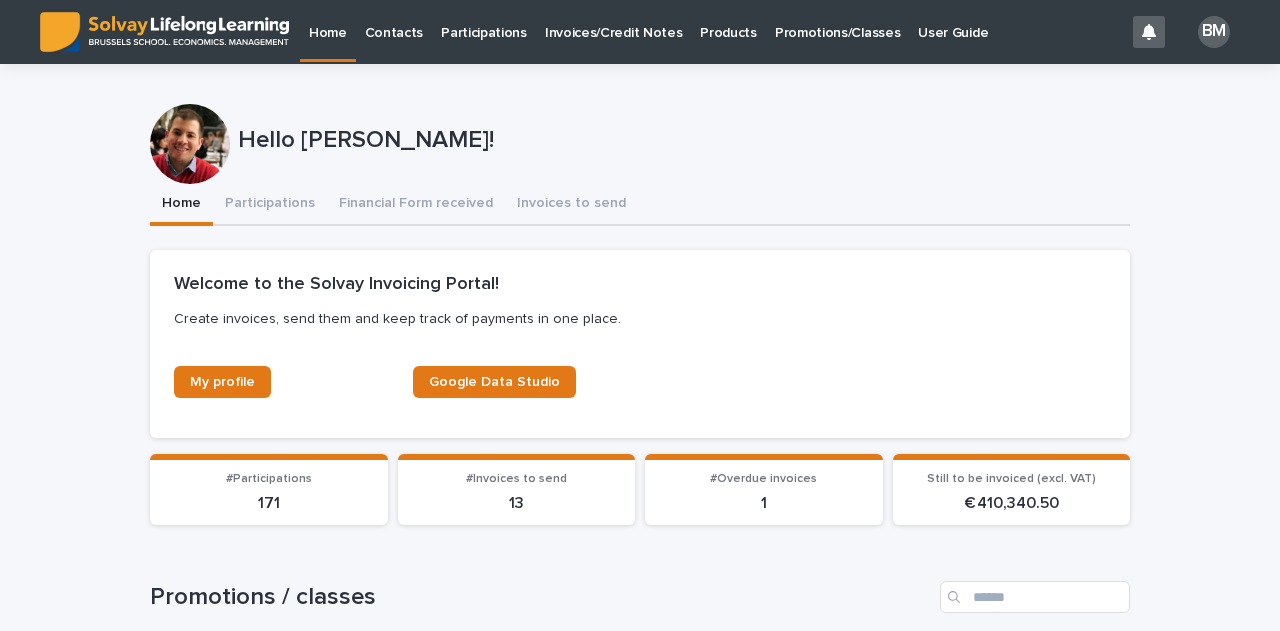 click on "Promotions/Classes" at bounding box center (837, 21) 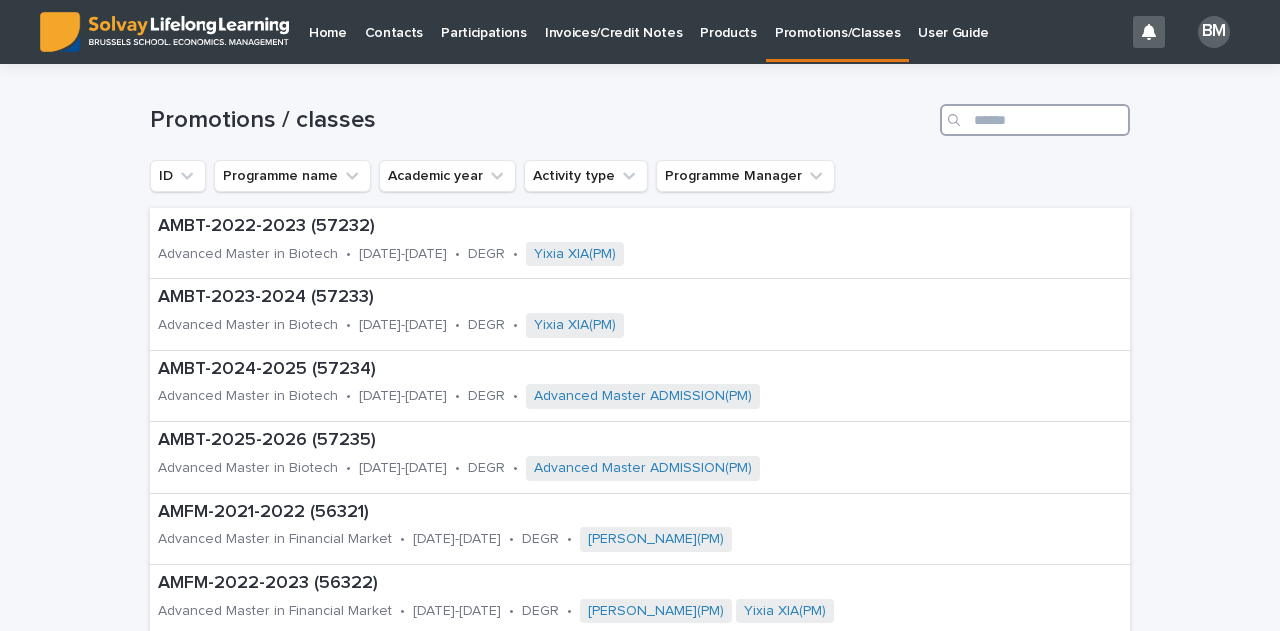 click at bounding box center [1035, 120] 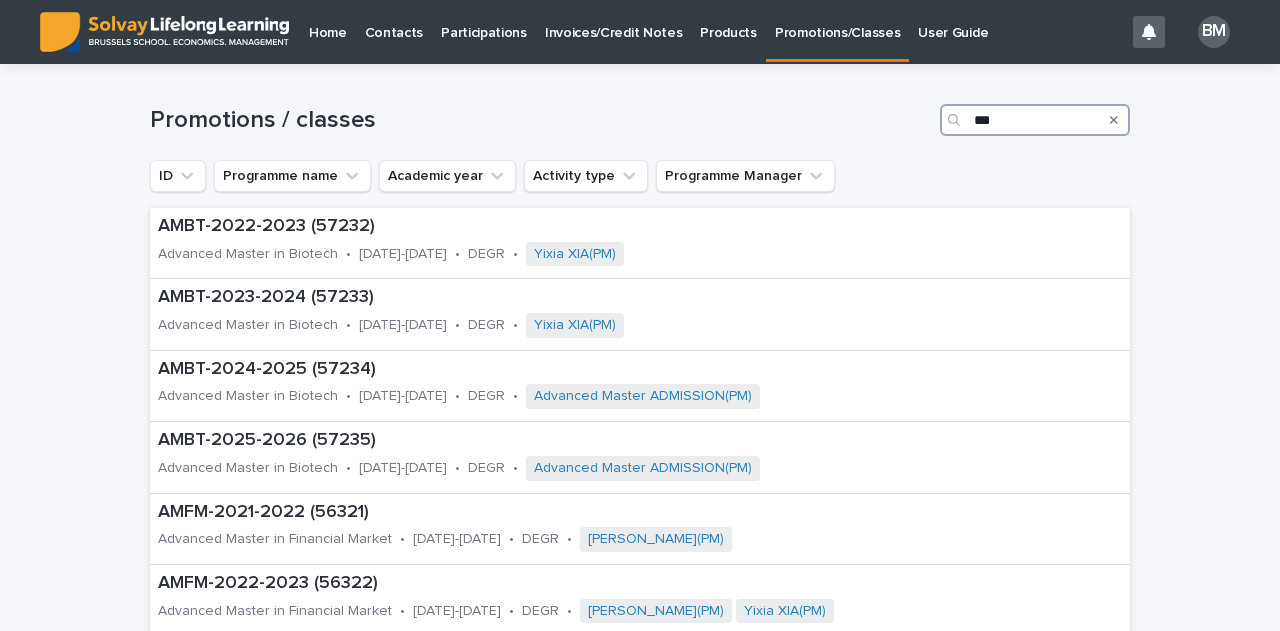 type on "***" 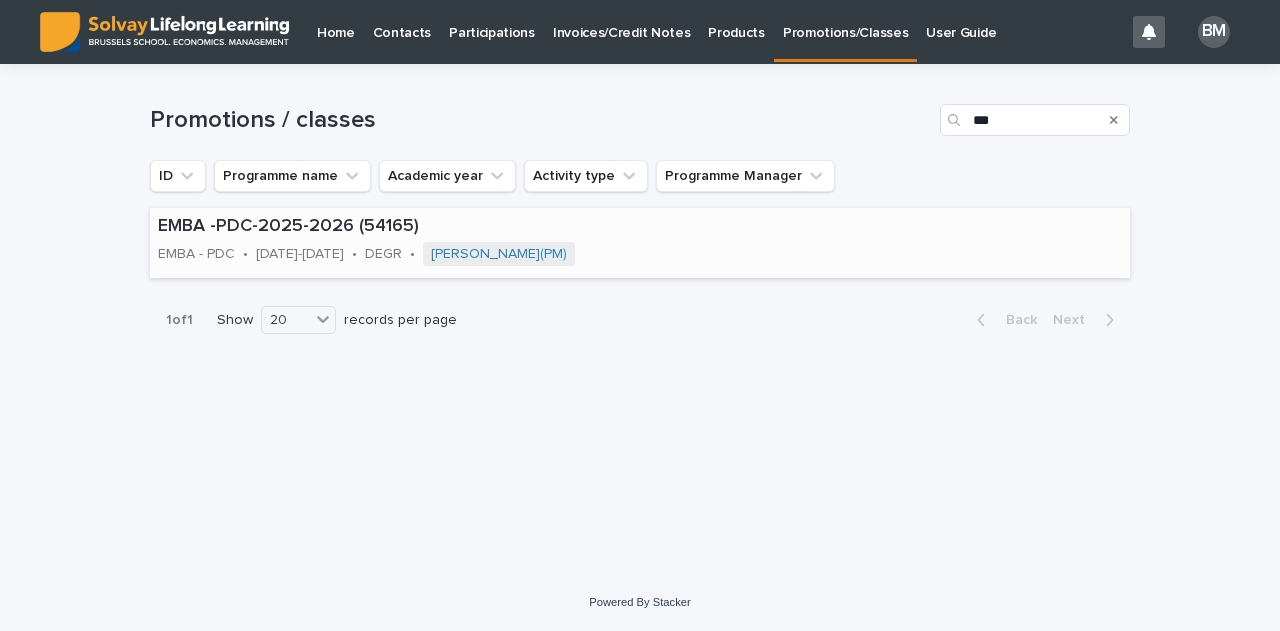 click on "2025-2026" at bounding box center (300, 252) 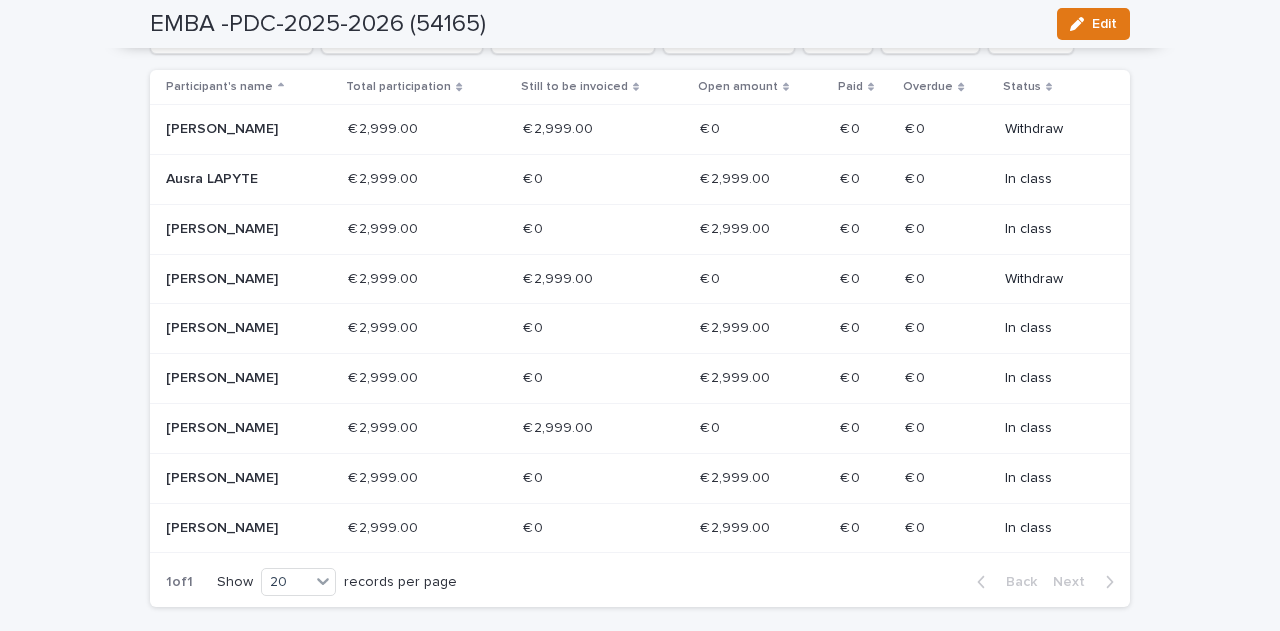 scroll, scrollTop: 590, scrollLeft: 0, axis: vertical 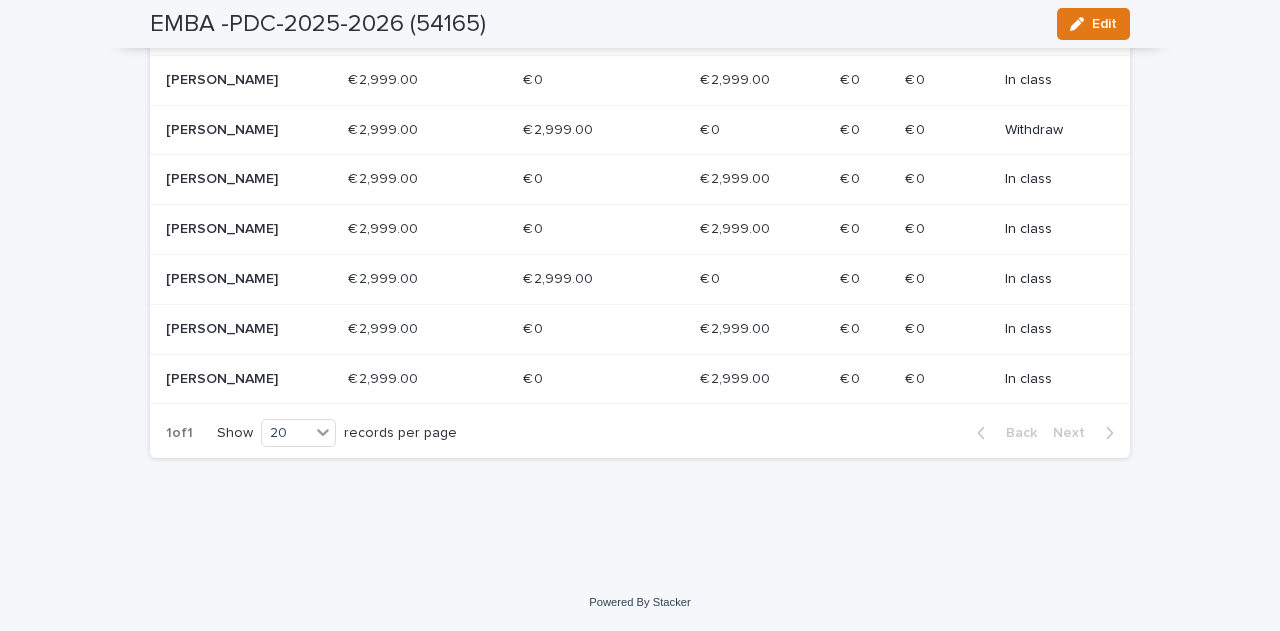 click on "Nicolas DE MOT" at bounding box center [237, 279] 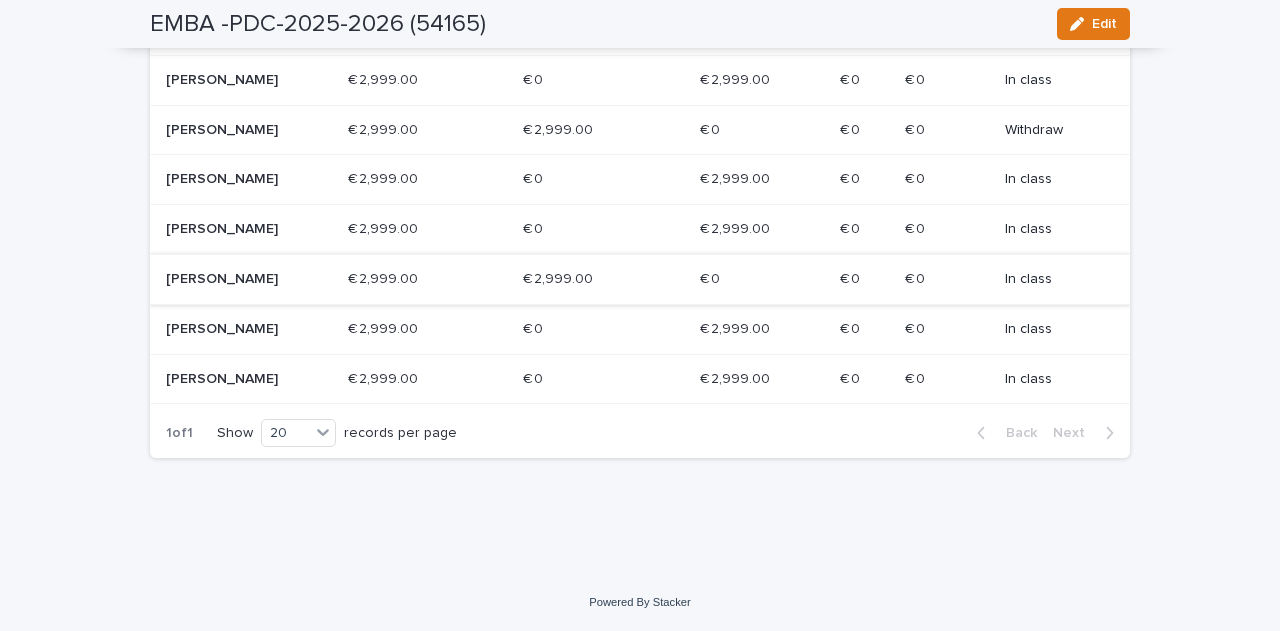 scroll, scrollTop: 0, scrollLeft: 0, axis: both 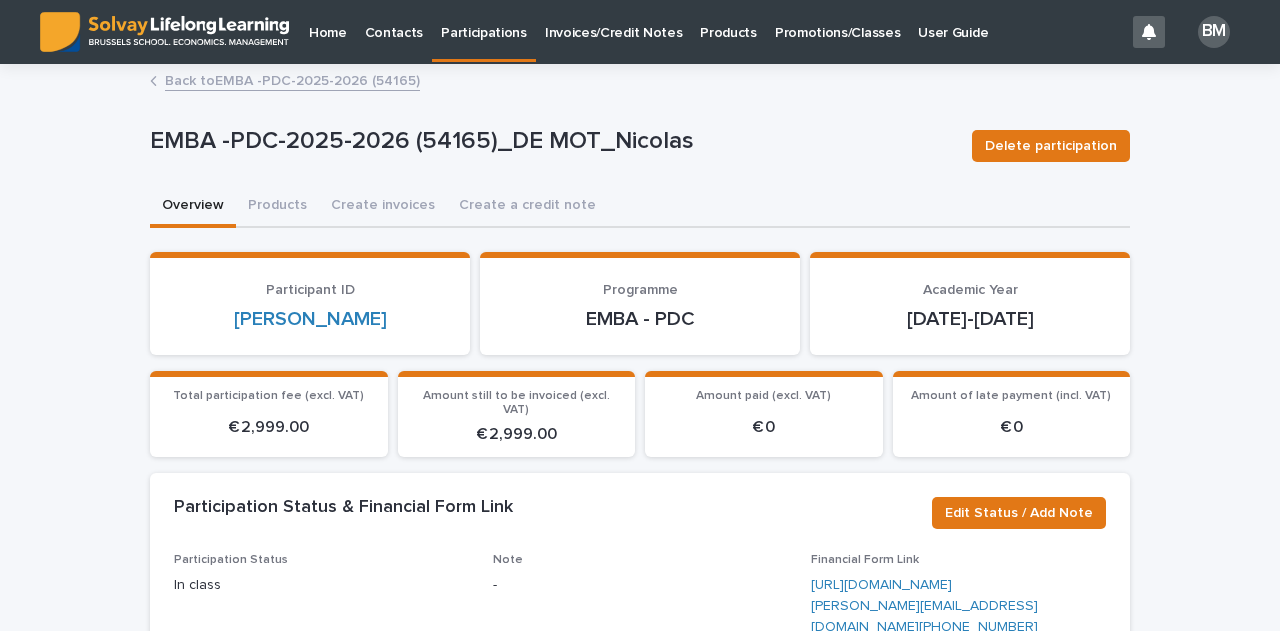 click on "Back to  EMBA -PDC-2025-2026 (54165)" at bounding box center [292, 79] 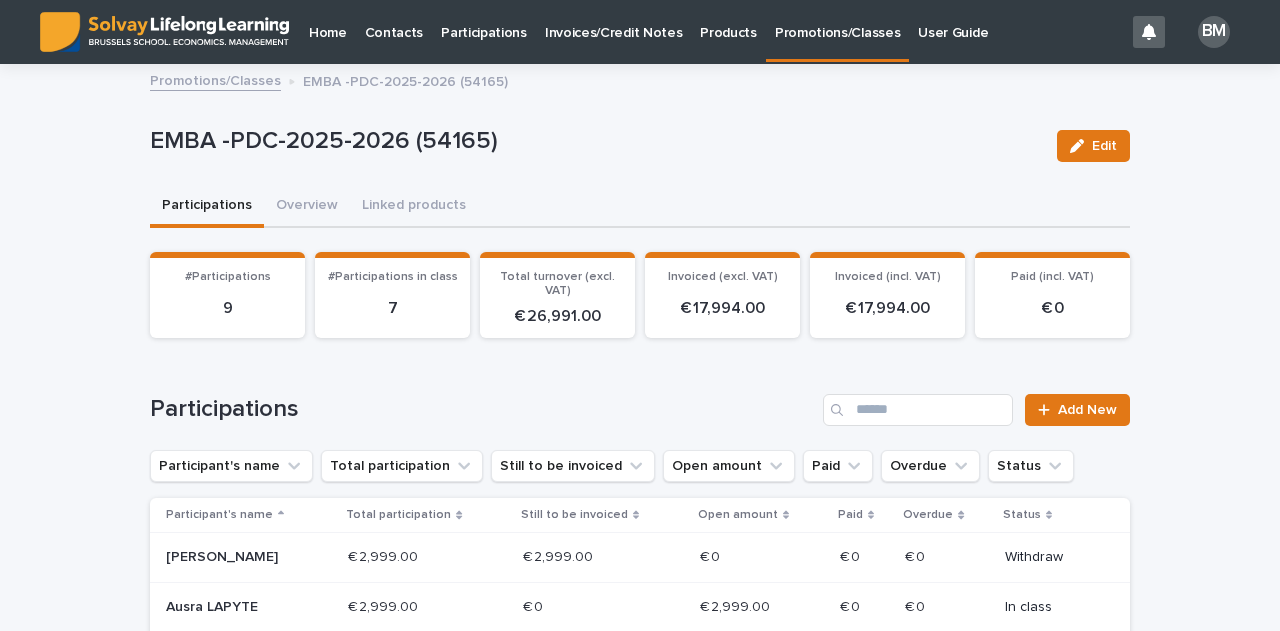 scroll, scrollTop: 100, scrollLeft: 0, axis: vertical 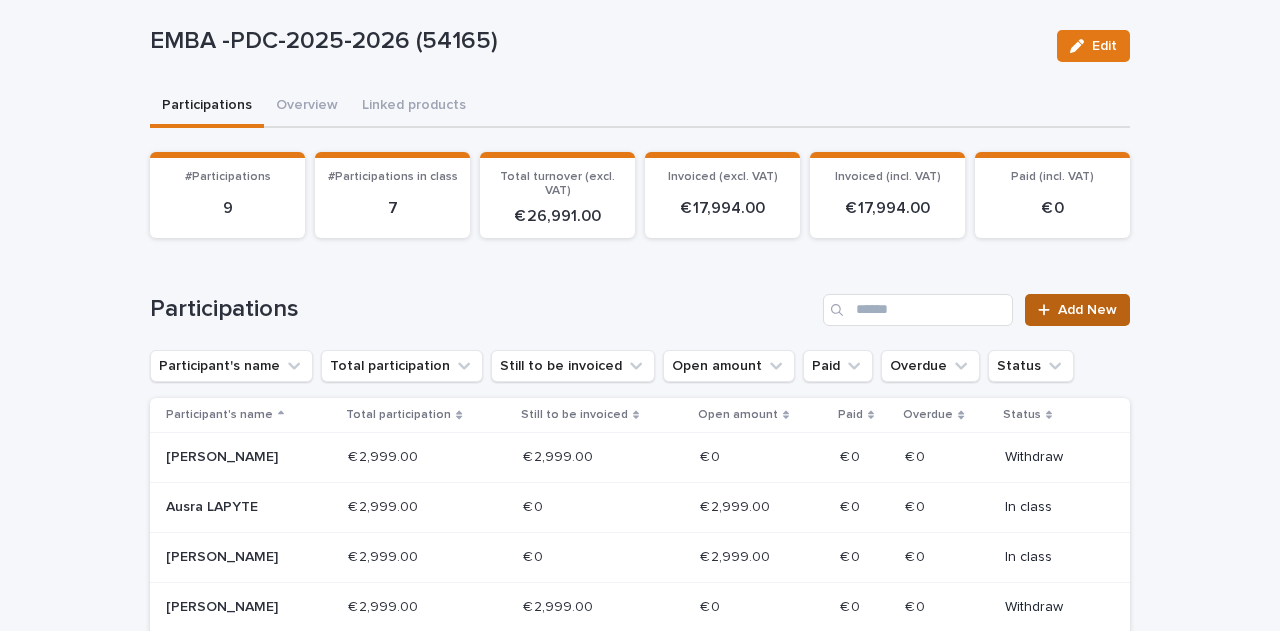 click on "Add New" at bounding box center (1087, 310) 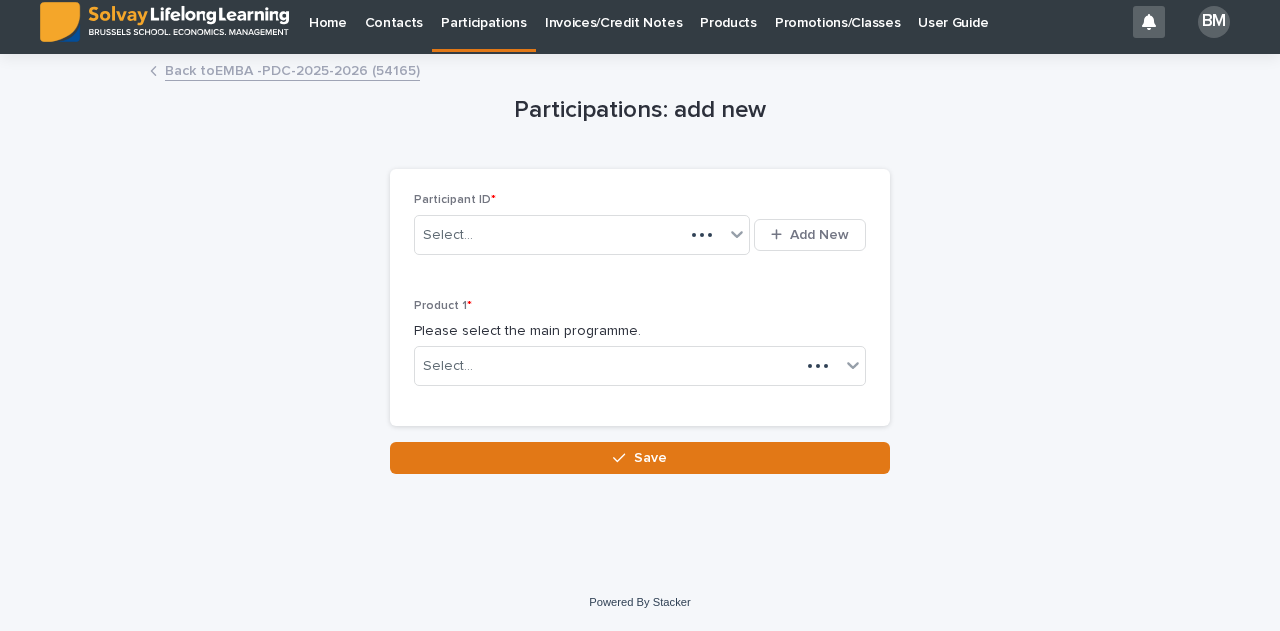 scroll, scrollTop: 0, scrollLeft: 0, axis: both 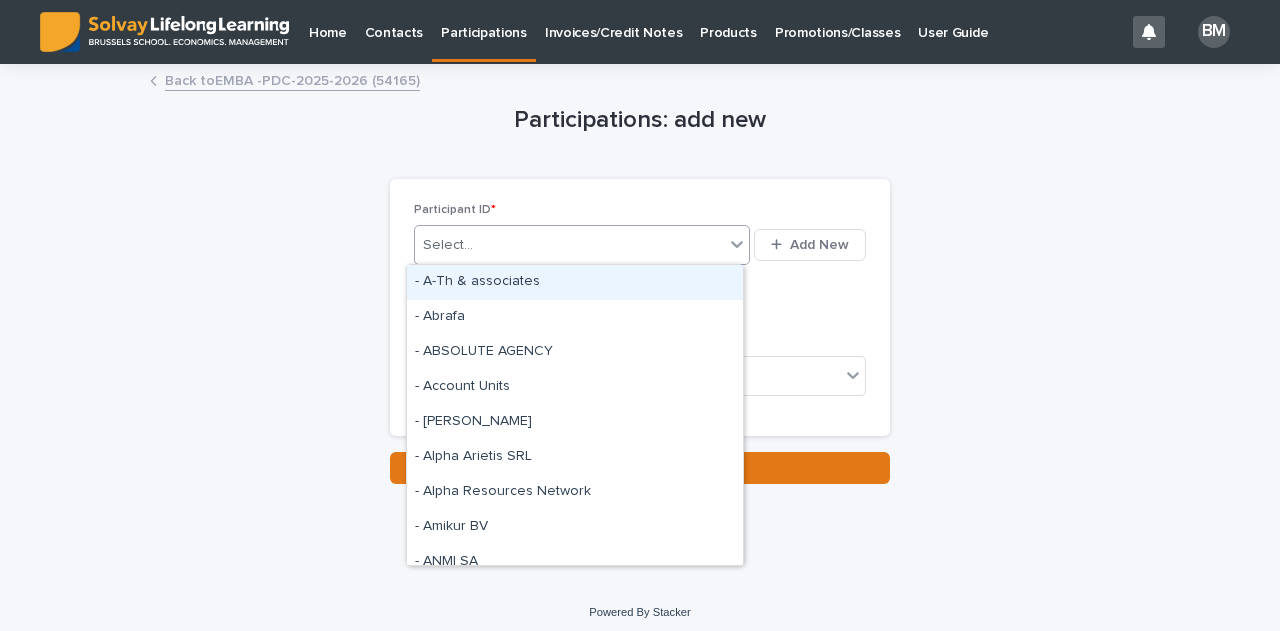 click on "Select..." at bounding box center [569, 245] 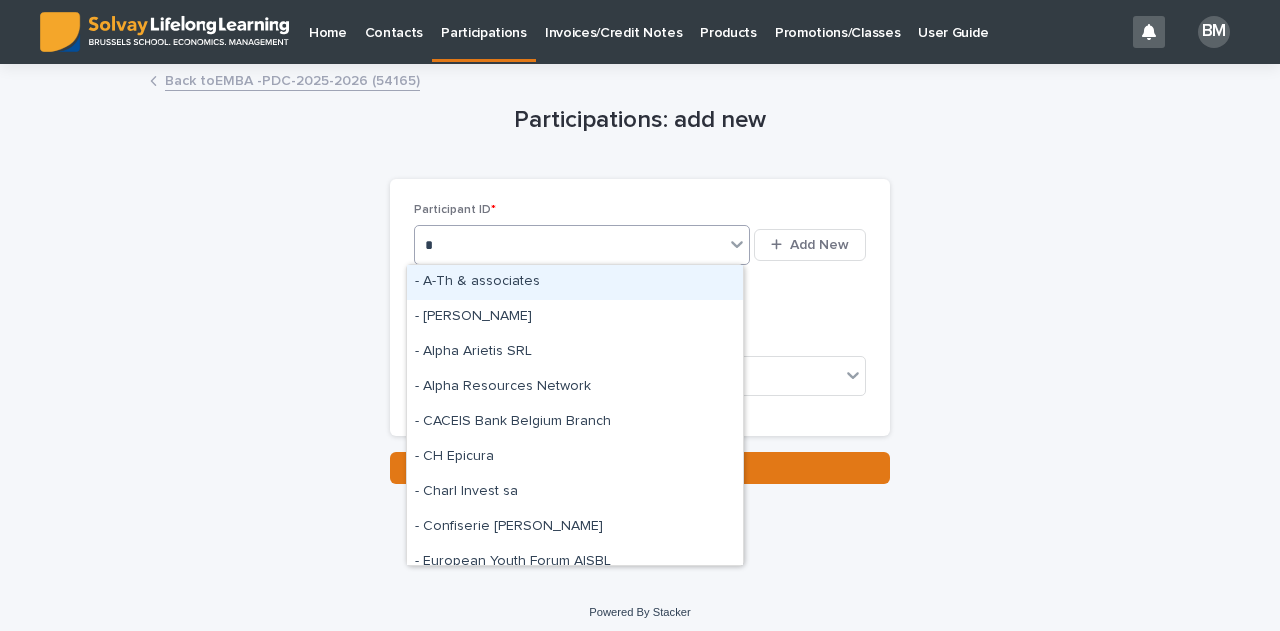 type on "*" 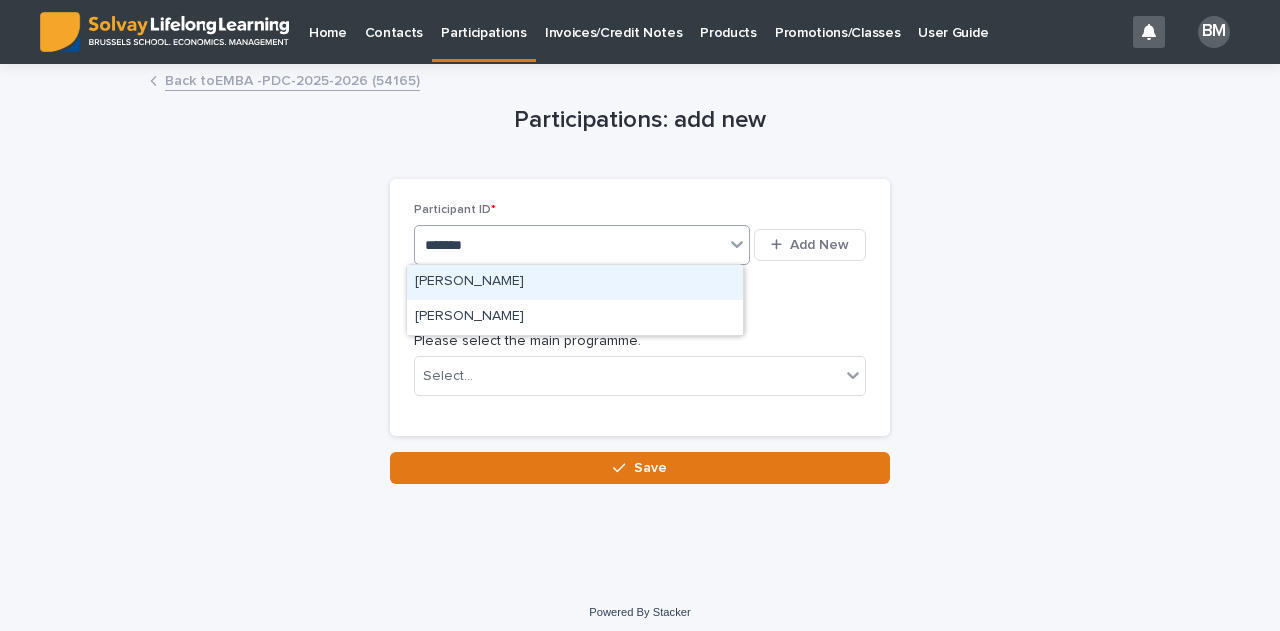 type on "********" 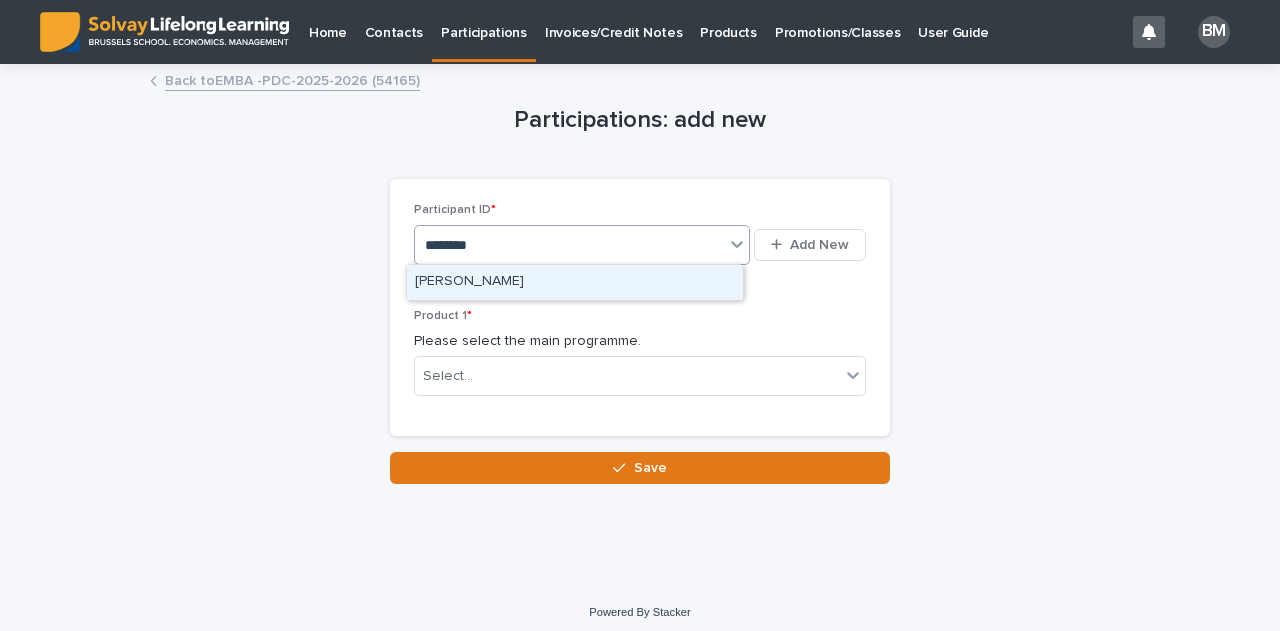 click on "Johann BUXANT" at bounding box center [575, 282] 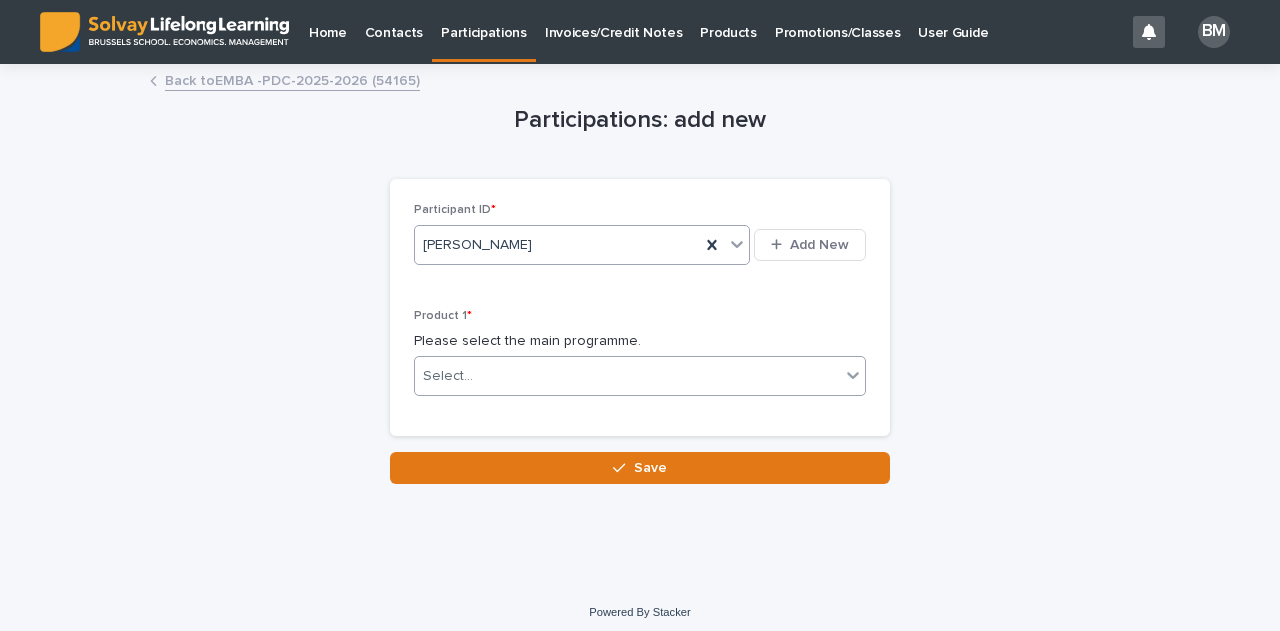 click on "Select..." at bounding box center [627, 376] 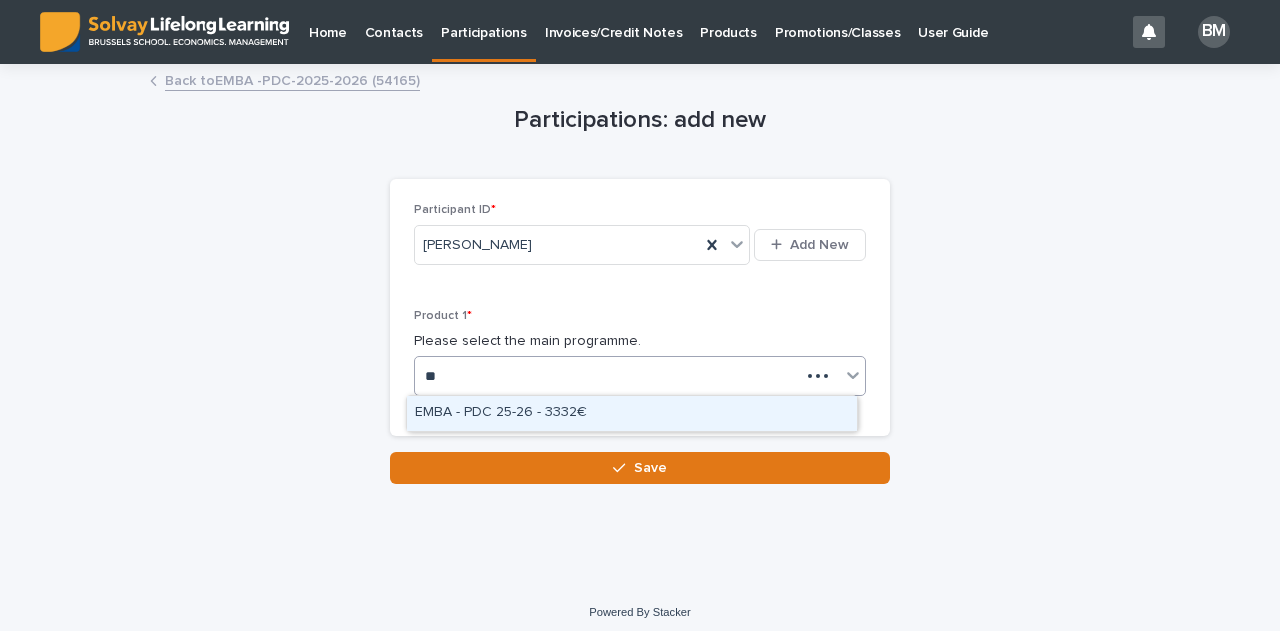 type on "***" 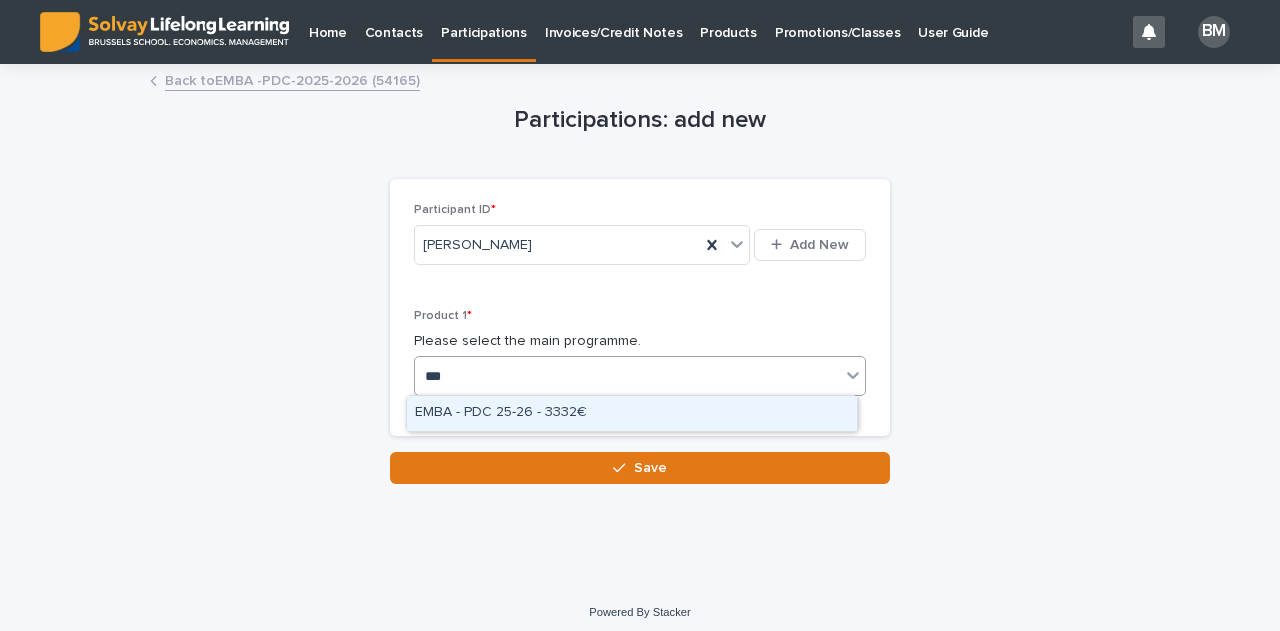 click on "EMBA - PDC 25-26 - 3332€" at bounding box center (632, 413) 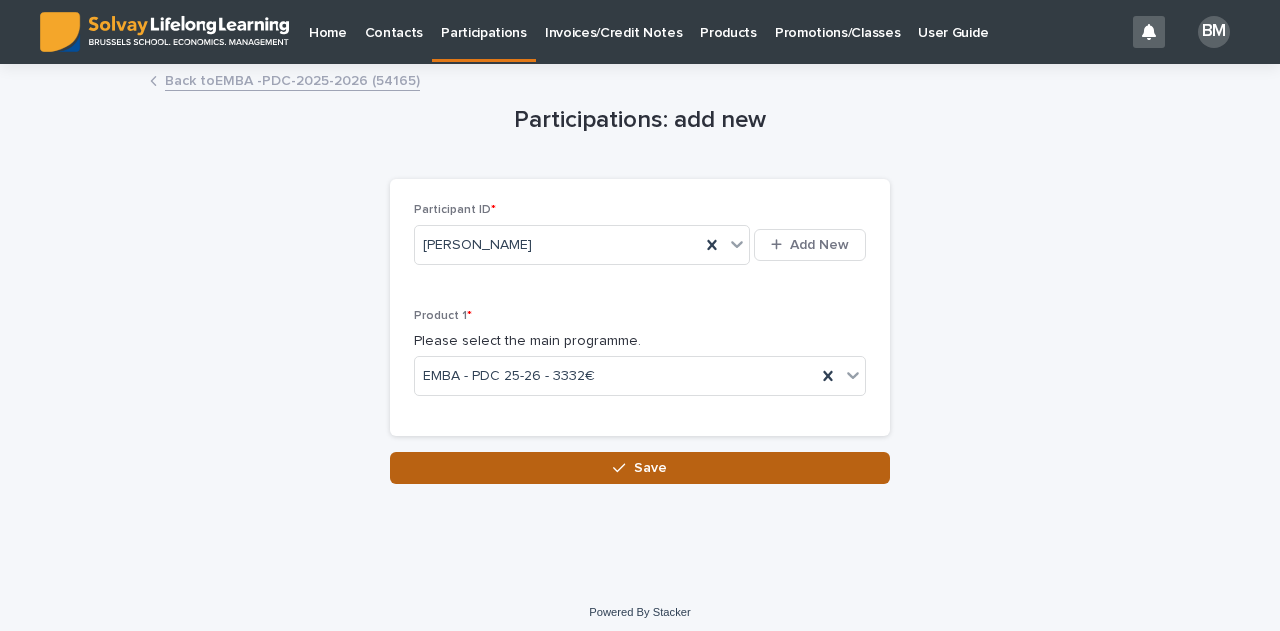 click on "Save" at bounding box center [650, 468] 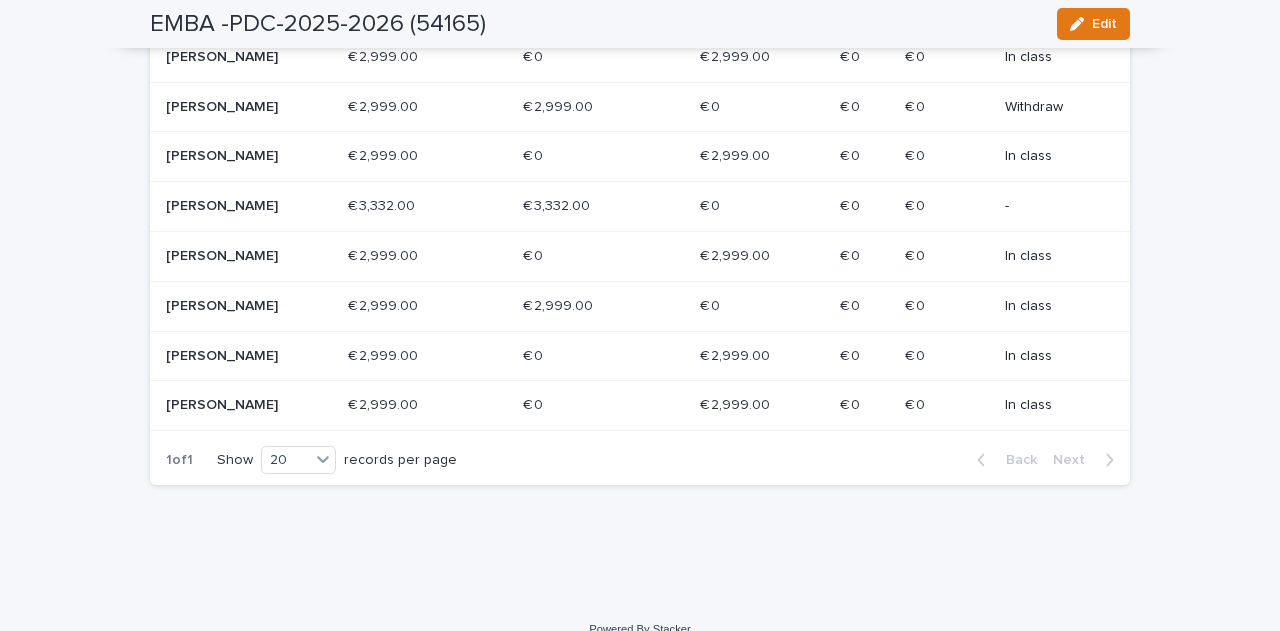 scroll, scrollTop: 640, scrollLeft: 0, axis: vertical 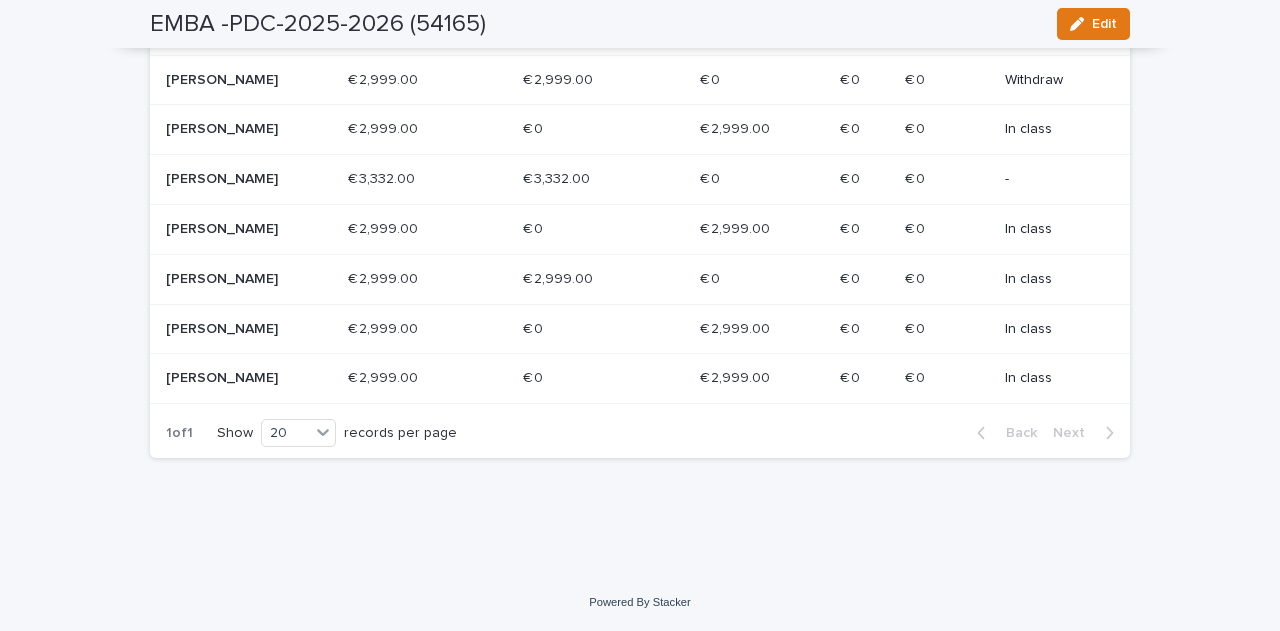click on "€ 3,332.00 € 3,332.00" at bounding box center [603, 180] 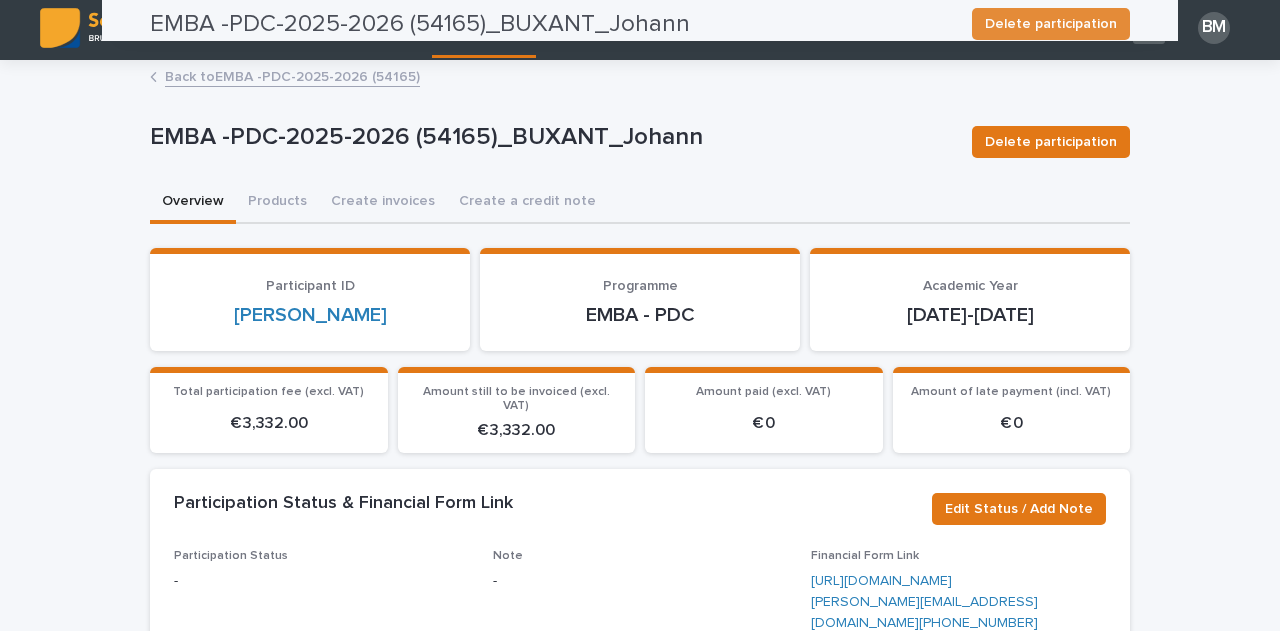 scroll, scrollTop: 0, scrollLeft: 0, axis: both 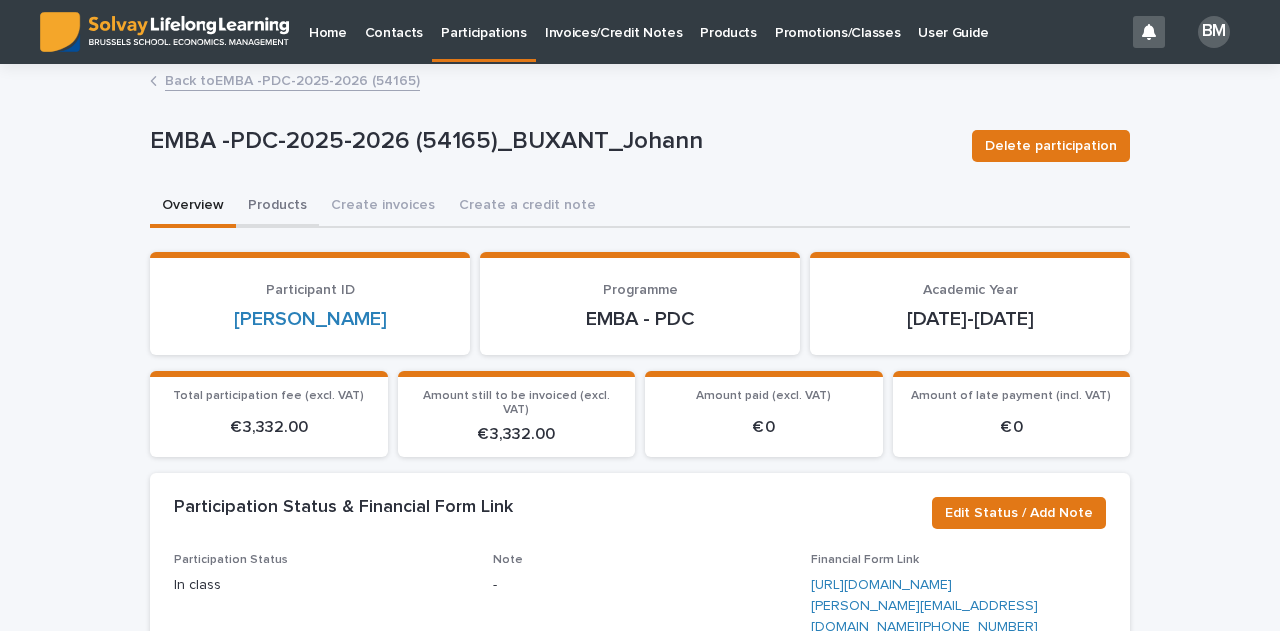 click on "Products" at bounding box center (277, 207) 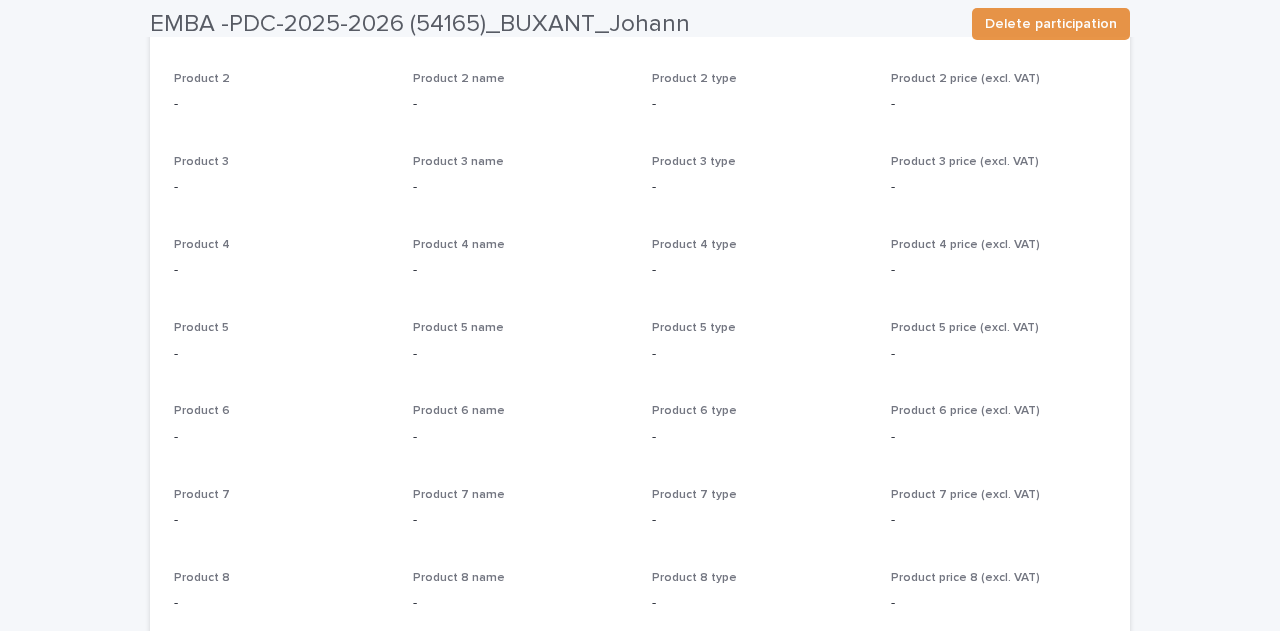 scroll, scrollTop: 0, scrollLeft: 0, axis: both 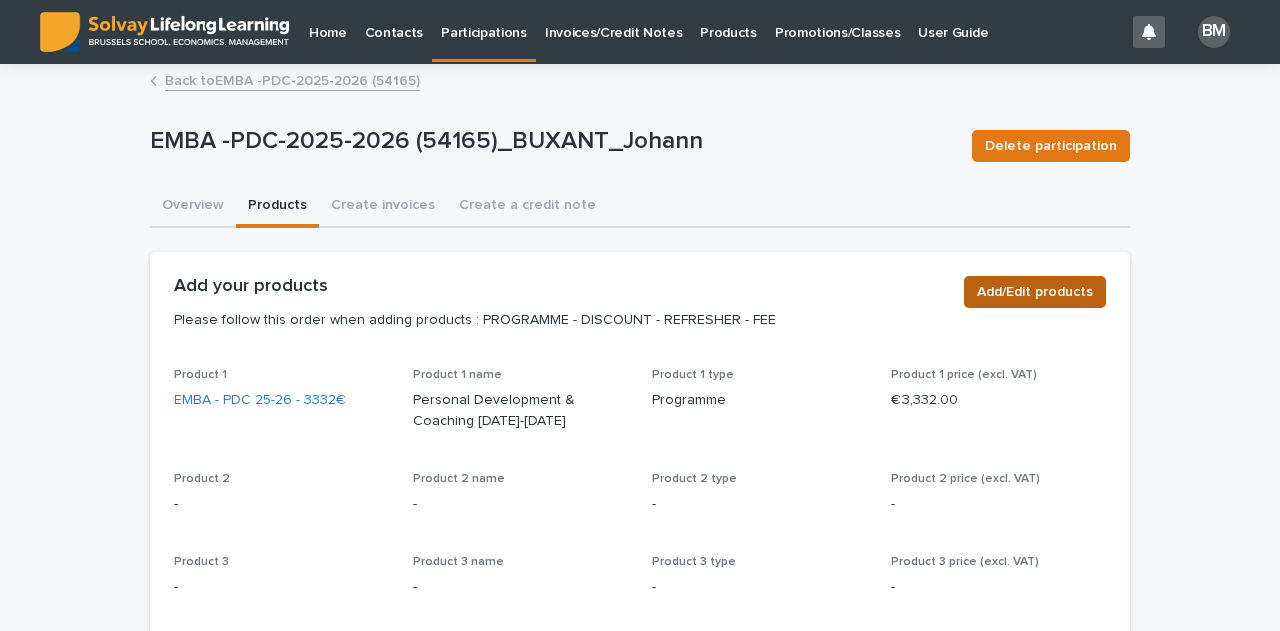 click on "Add/Edit products" at bounding box center (1035, 292) 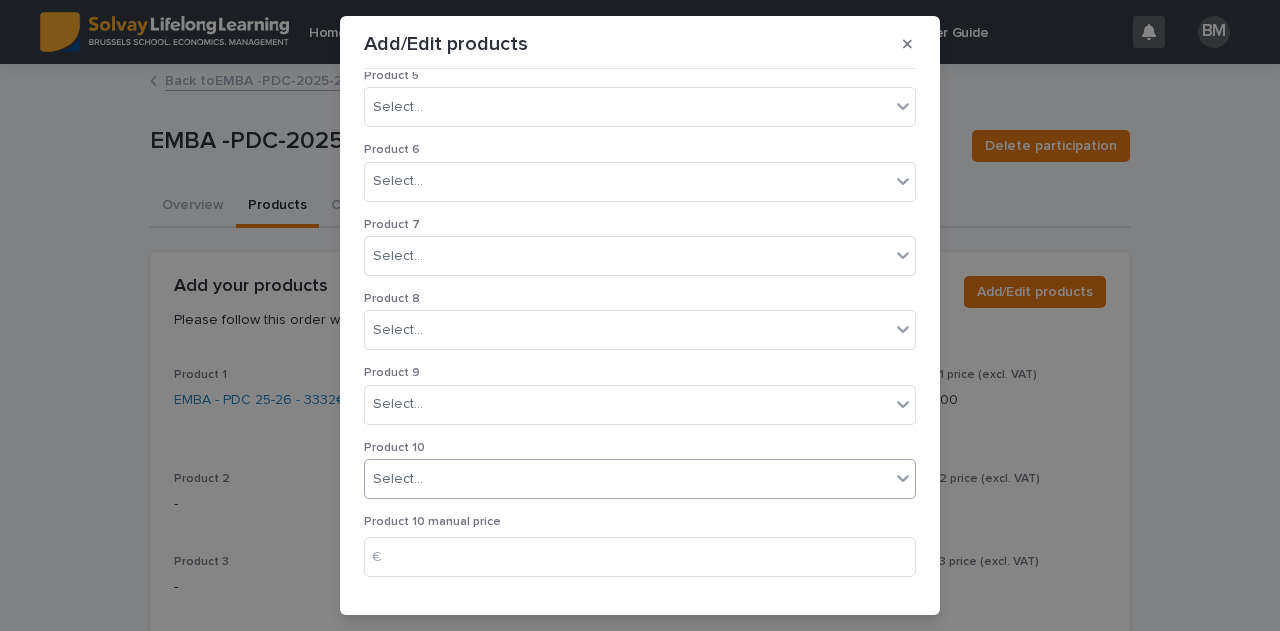 scroll, scrollTop: 455, scrollLeft: 0, axis: vertical 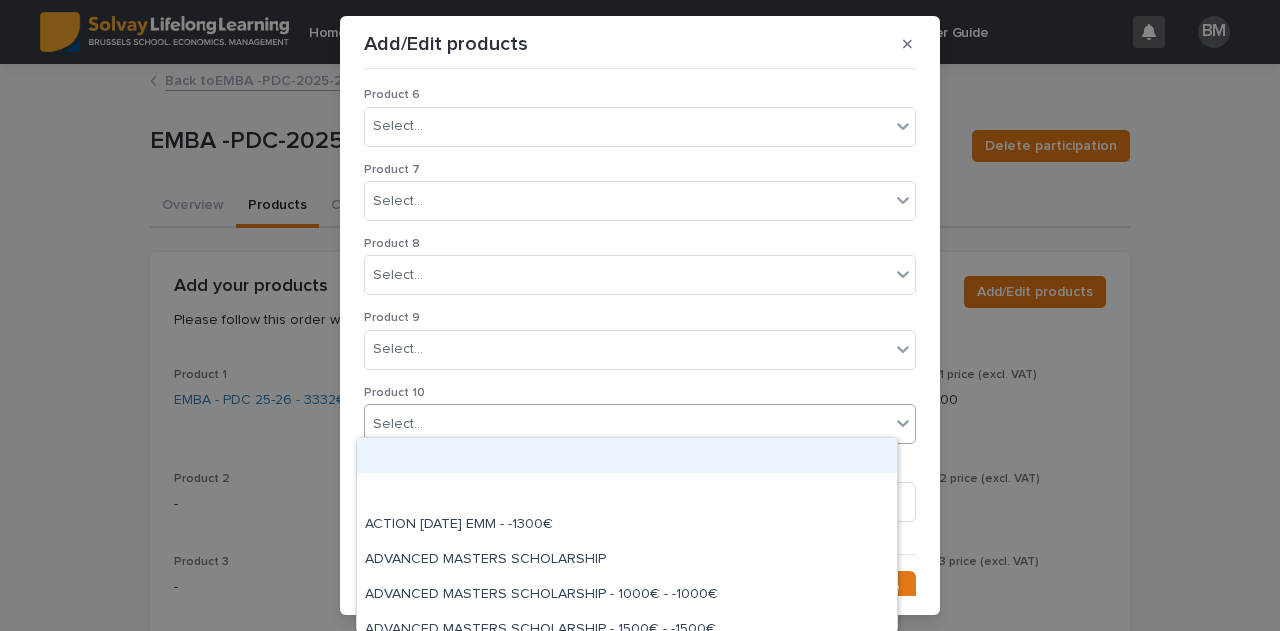 click on "Select..." at bounding box center [627, 424] 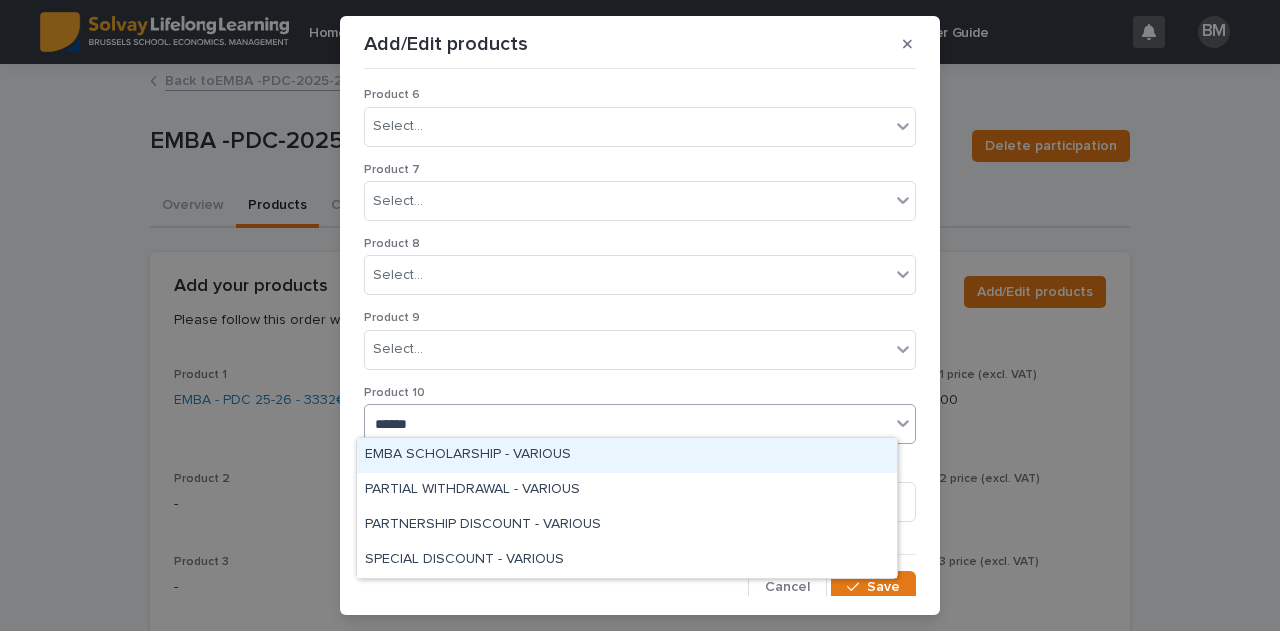 type on "*******" 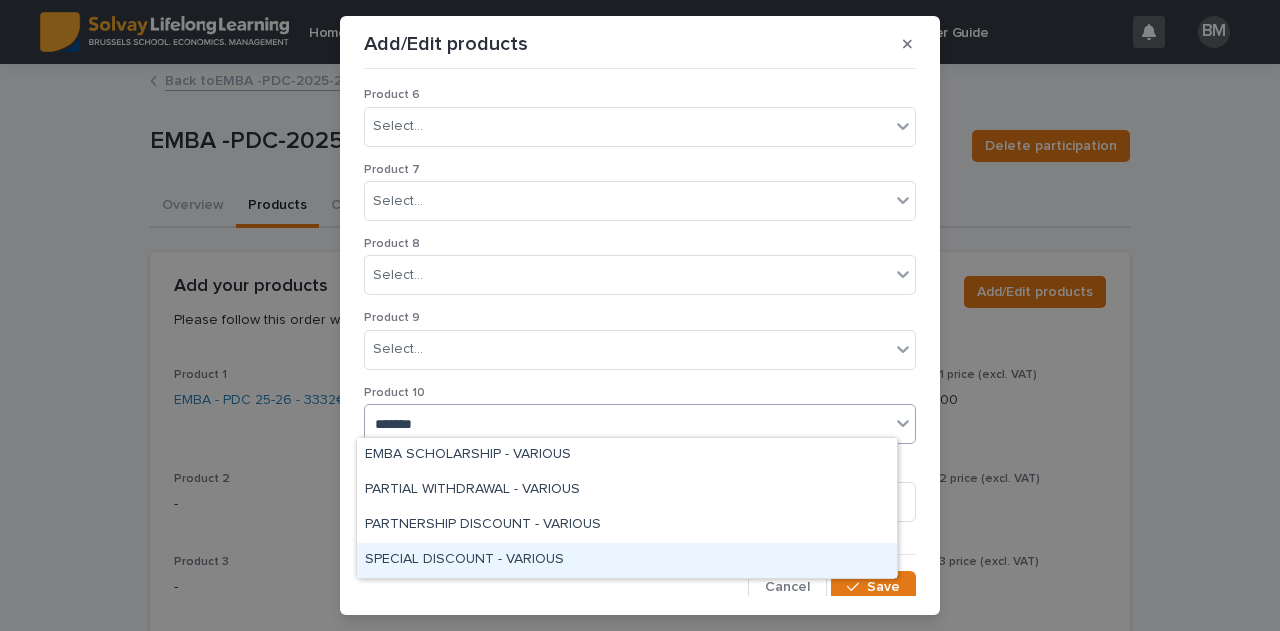 click on "SPECIAL DISCOUNT - VARIOUS" at bounding box center (627, 560) 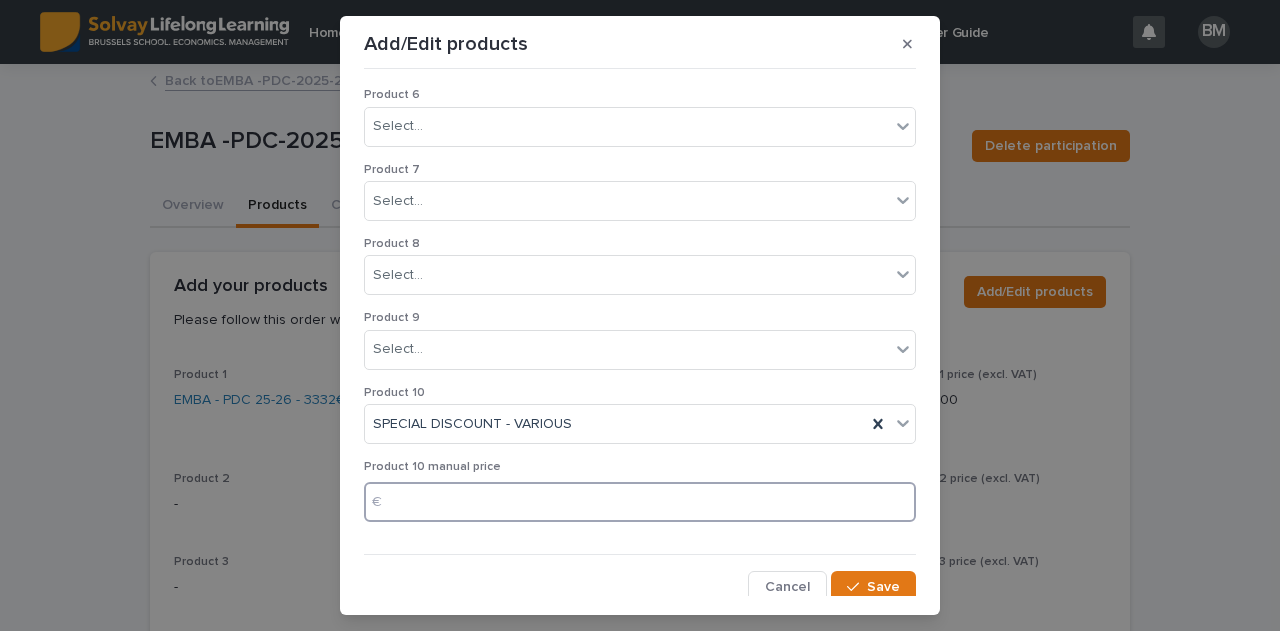 click at bounding box center (640, 502) 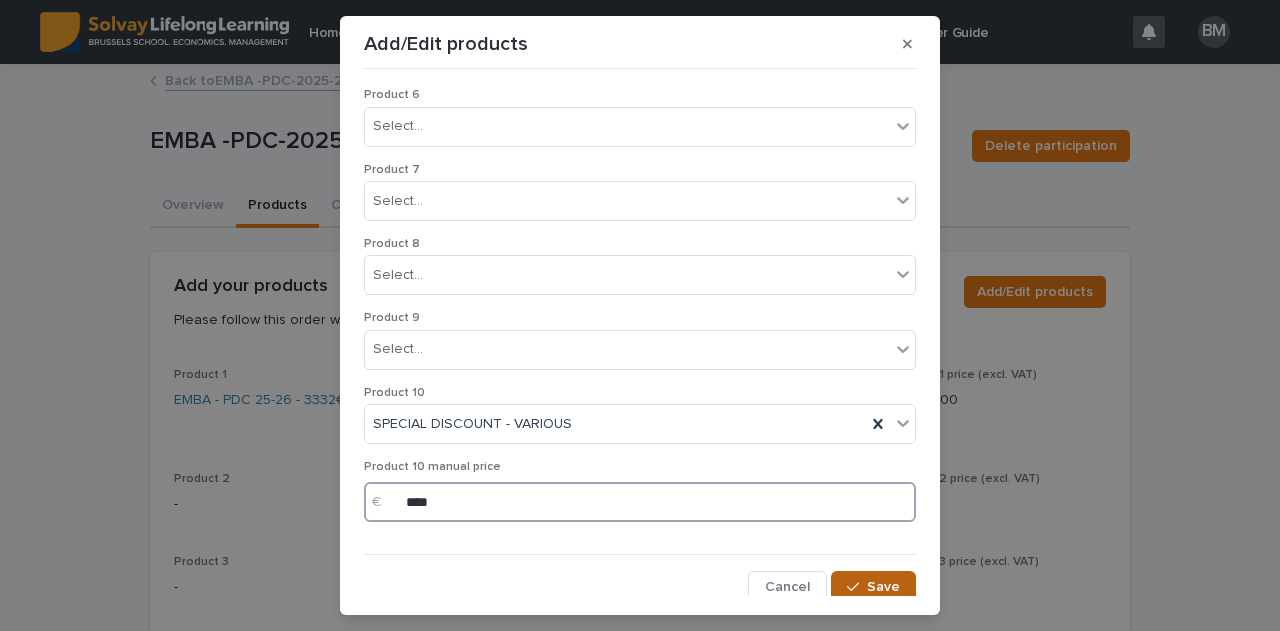 type on "****" 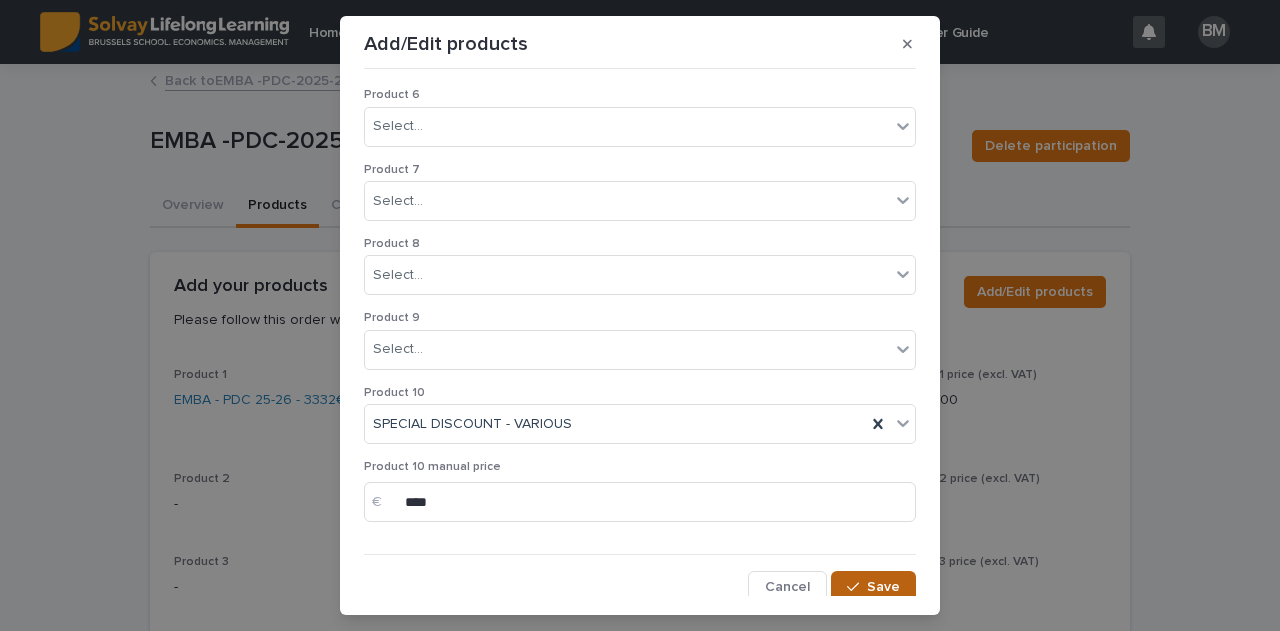 click on "Save" at bounding box center [883, 587] 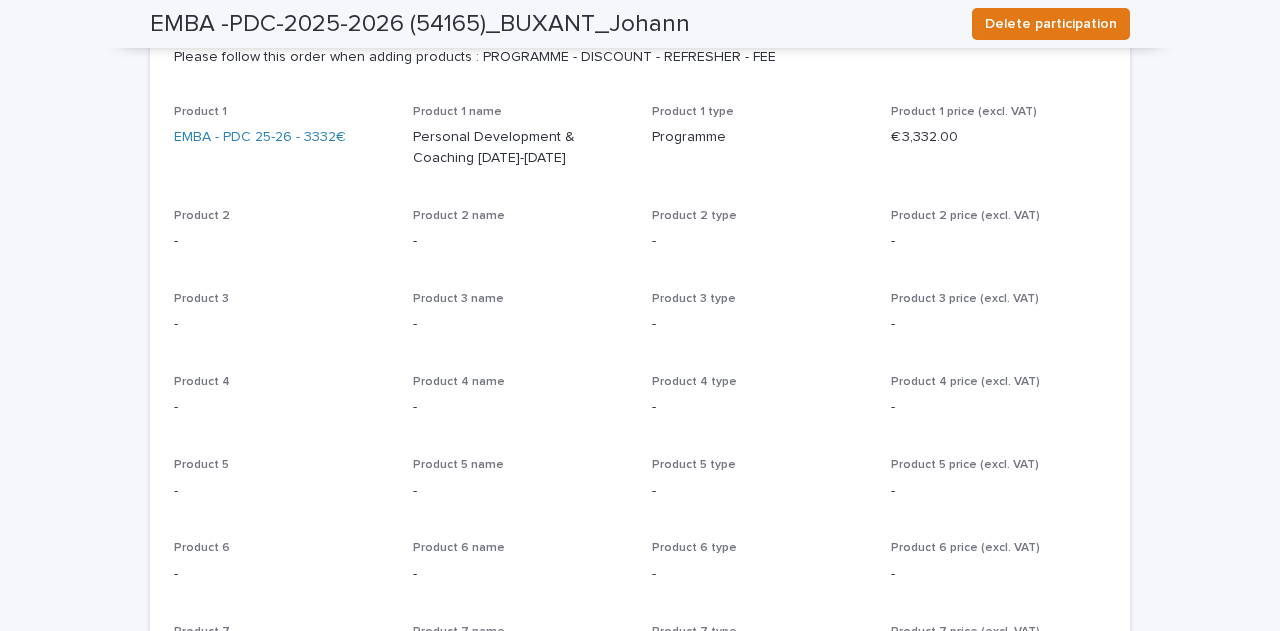 scroll, scrollTop: 0, scrollLeft: 0, axis: both 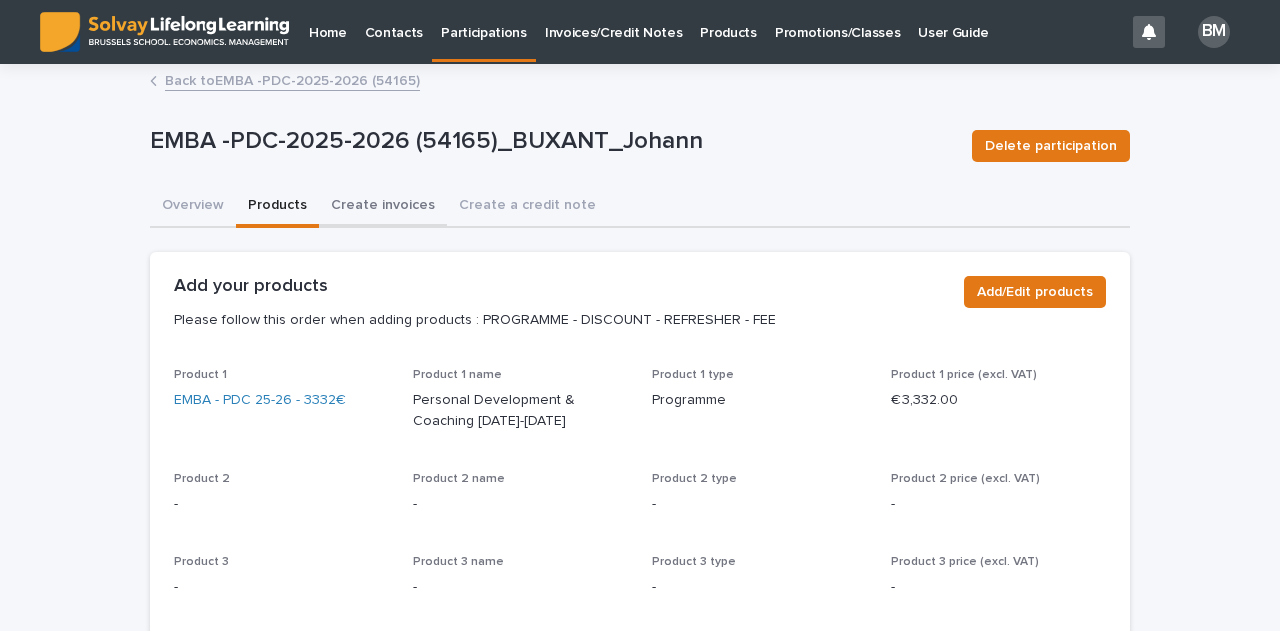 click on "Create invoices" at bounding box center [383, 207] 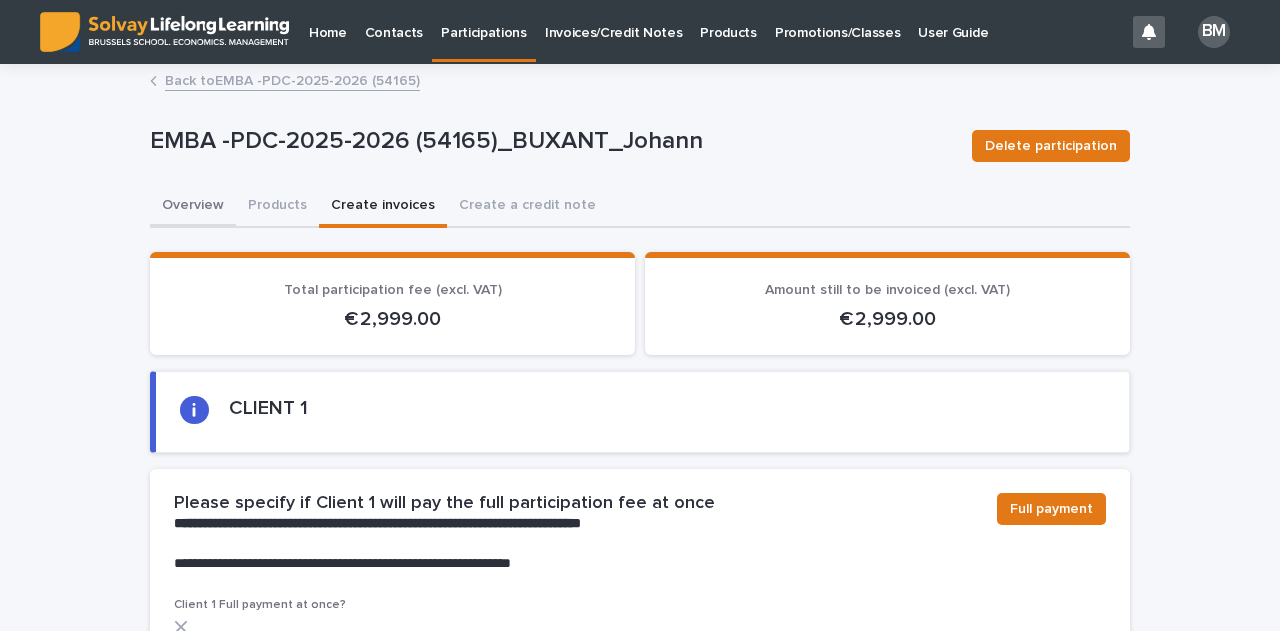 click on "Overview" at bounding box center (193, 207) 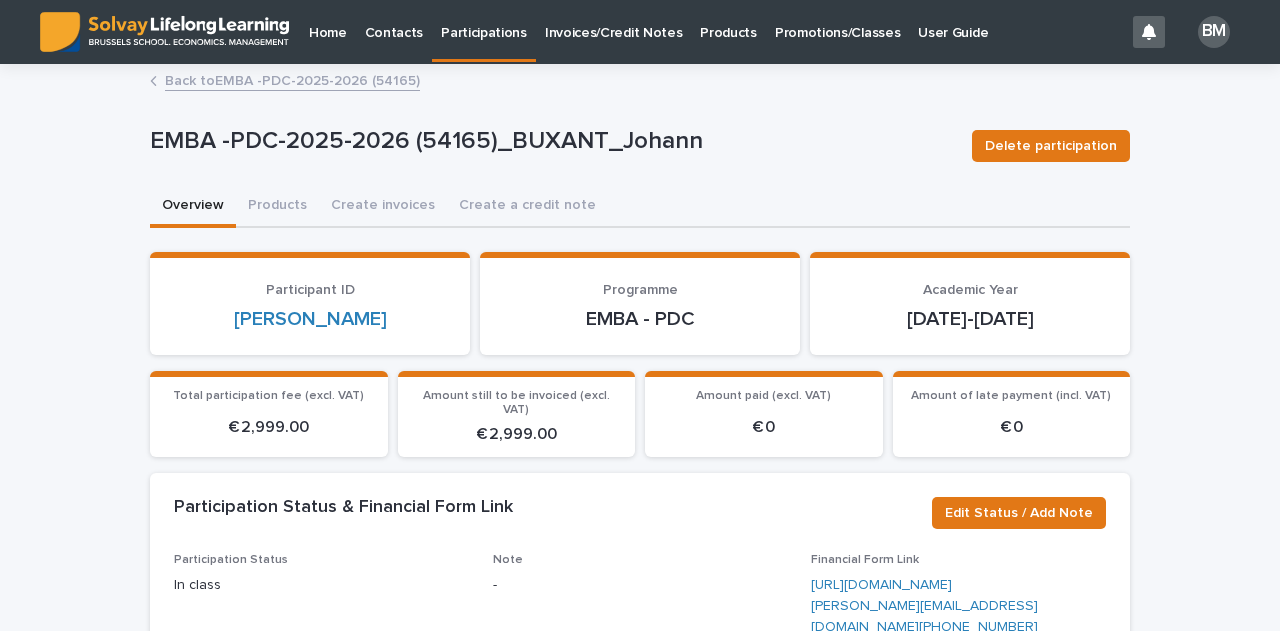 scroll, scrollTop: 400, scrollLeft: 0, axis: vertical 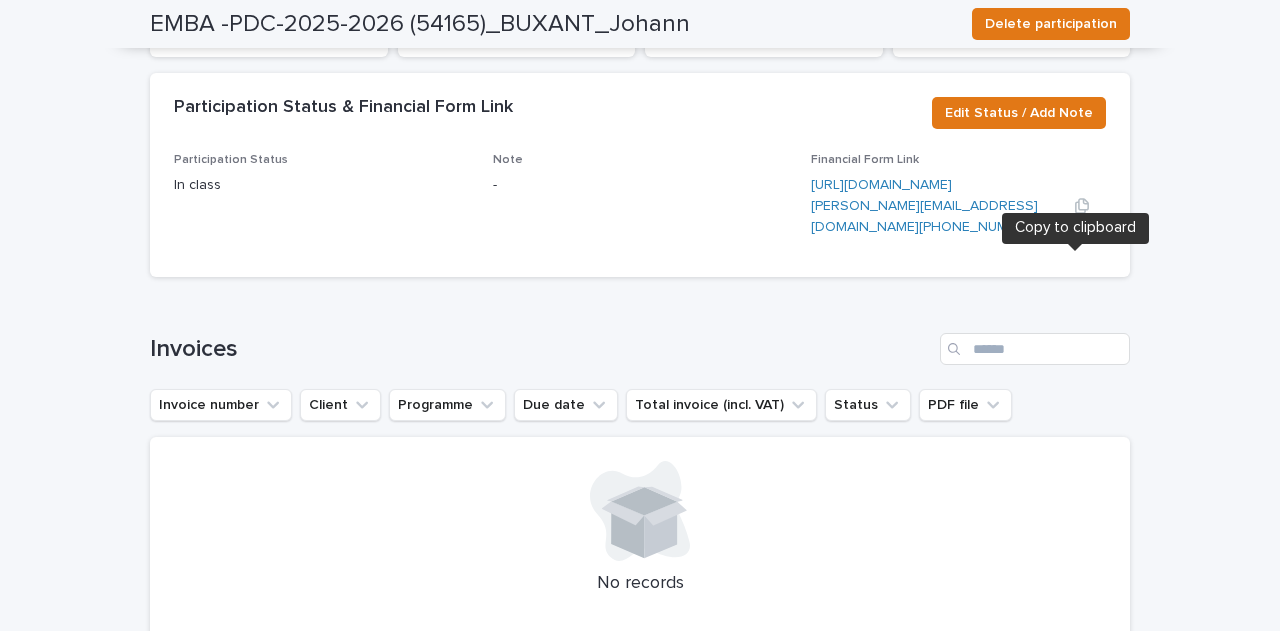 click 